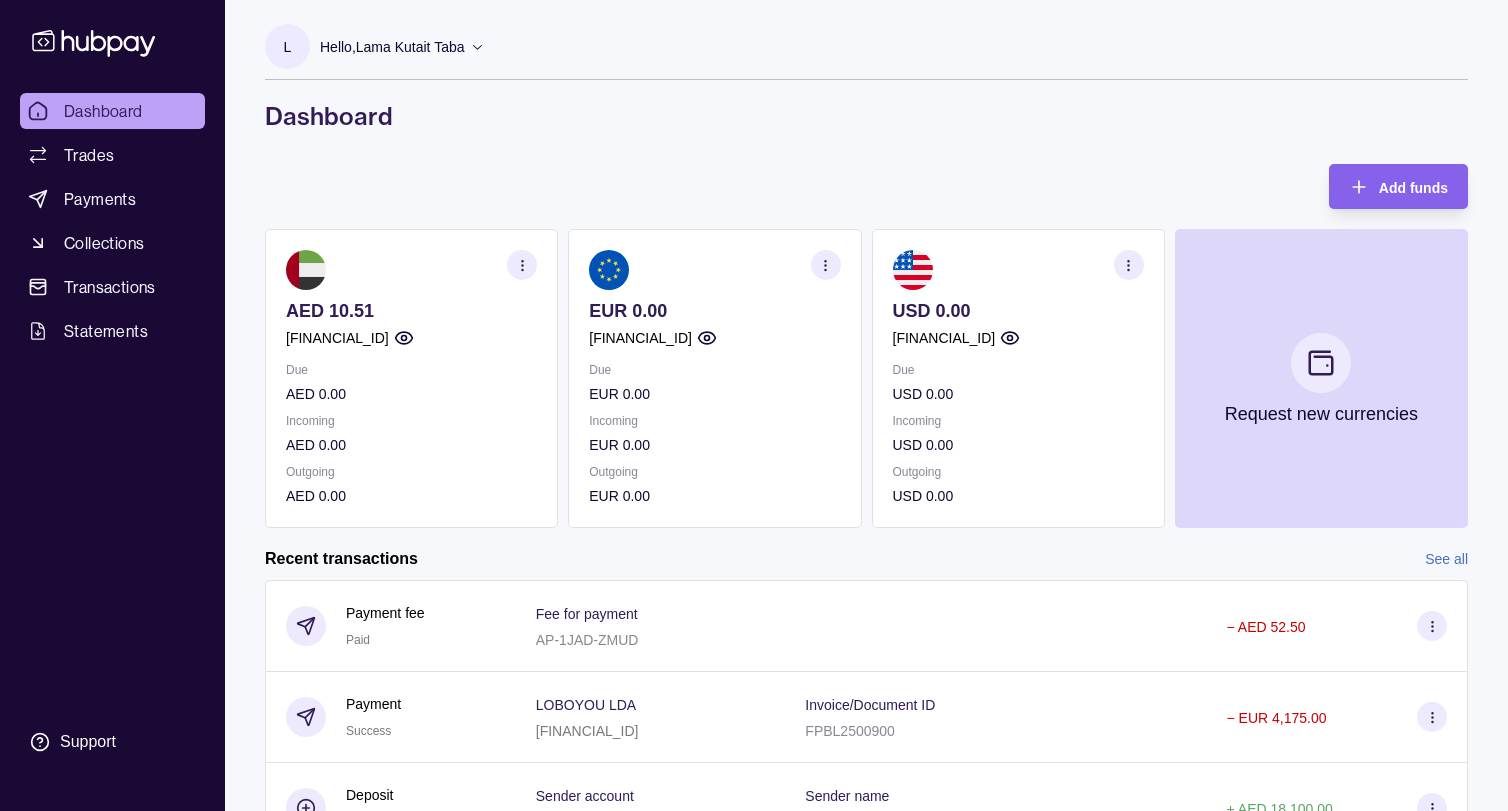 scroll, scrollTop: 0, scrollLeft: 0, axis: both 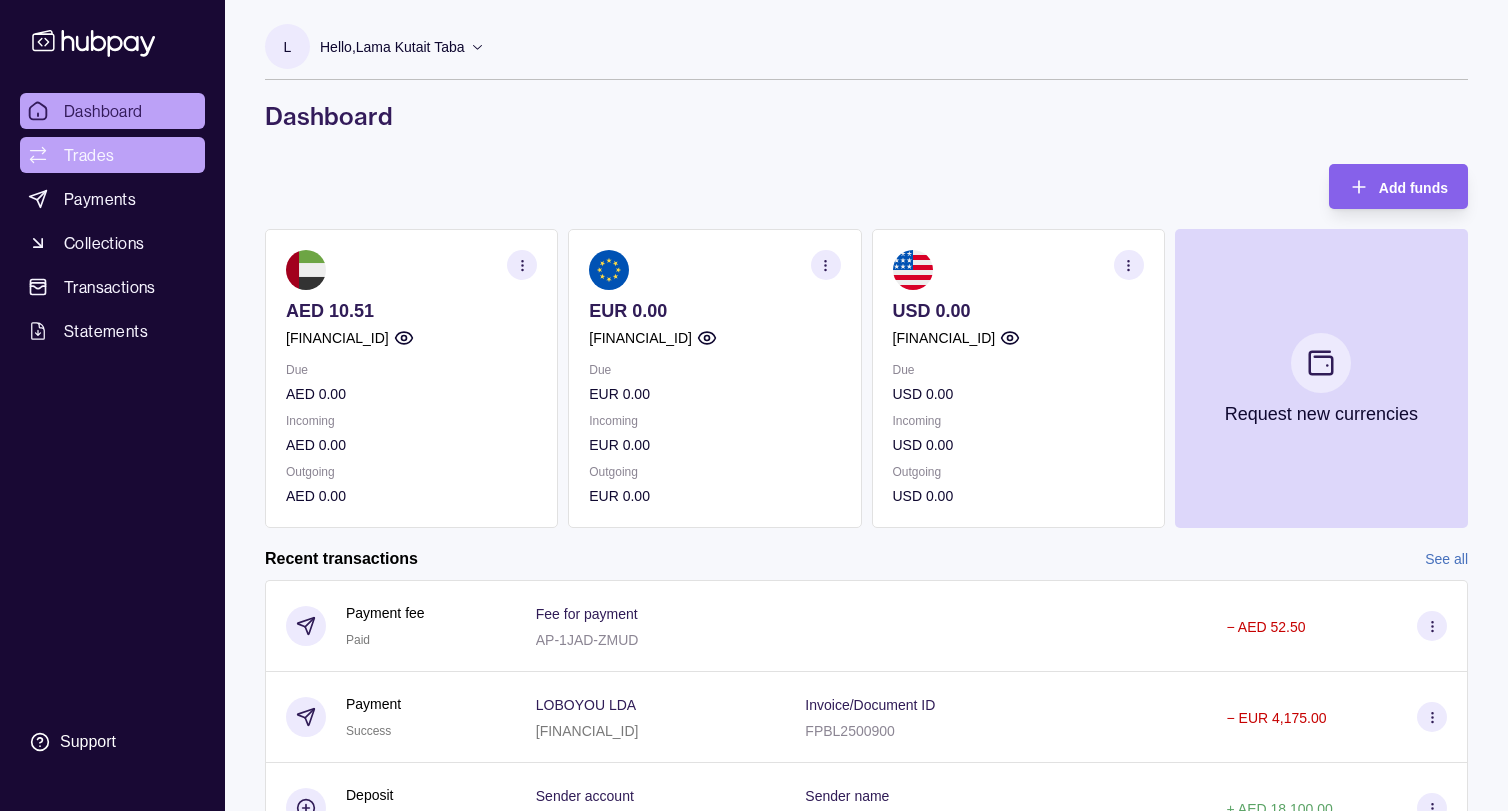 click on "Trades" at bounding box center [112, 155] 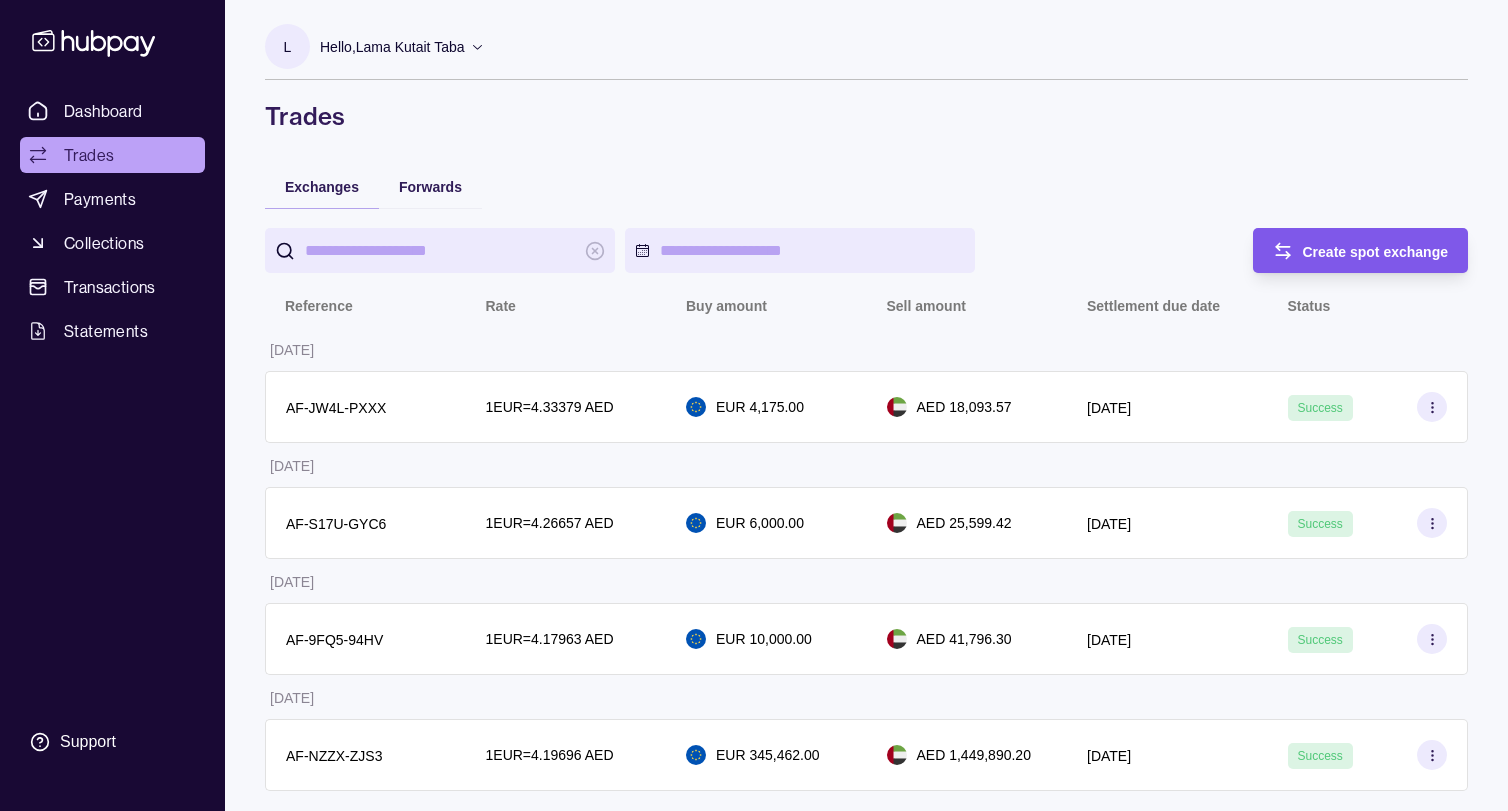 click on "Create spot exchange" at bounding box center (1376, 252) 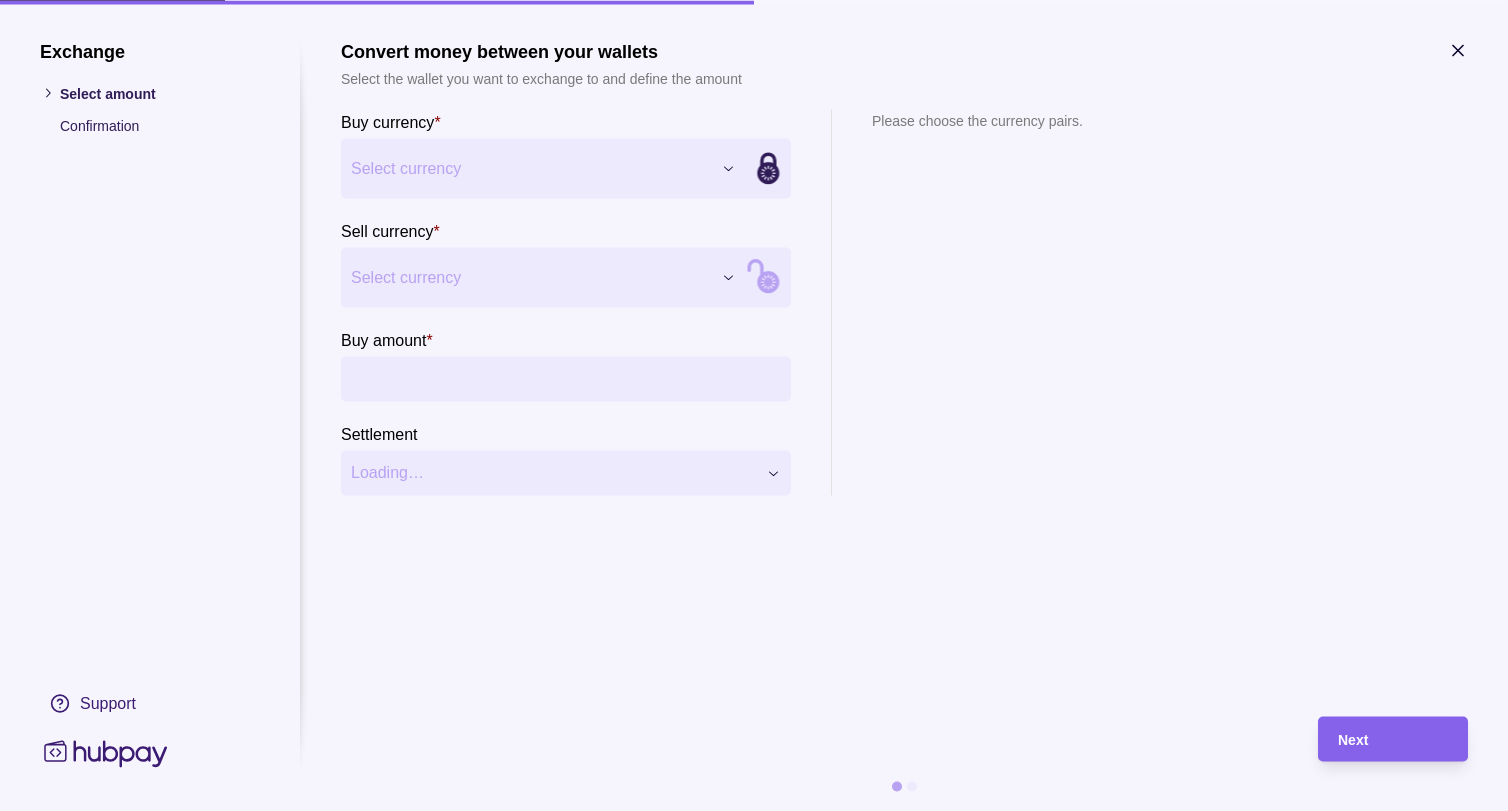 click on "Dashboard Trades Payments Collections Transactions Statements Support L Hello,  Lama Kutait Taba CREATIONS FURNITURE TRADING LLC Account Terms and conditions Privacy policy Sign out Trades Exchanges Forwards Create spot exchange Reference Rate Buy amount Sell amount Settlement due date Status [DATE] AF-JW4L-PXXX 1  EUR  =  4.33379   AED EUR 4,175.00 AED 18,093.57 [DATE] Success [DATE] AF-S17U-GYC6 1  EUR  =  4.26657   AED EUR 6,000.00 AED 25,599.42 [DATE] Success [DATE] AF-9FQ5-94HV 1  EUR  =  4.17963   AED EUR 10,000.00 AED 41,796.30 [DATE] Success [DATE] AF-NZZX-ZJS3 1  EUR  =  4.19696   AED EUR 345,462.00 AED 1,449,890.20 [DATE] Success Trades | Hubpay Exchange Select amount Confirmation Support Convert money between your wallets Select the wallet you want to exchange to and define the amount Buy currency  * Select currency *** *** *** Sell currency  * Select currency *** *** *** Buy amount  * Settlement Loading… Please choose the currency pairs. Next" at bounding box center [754, 405] 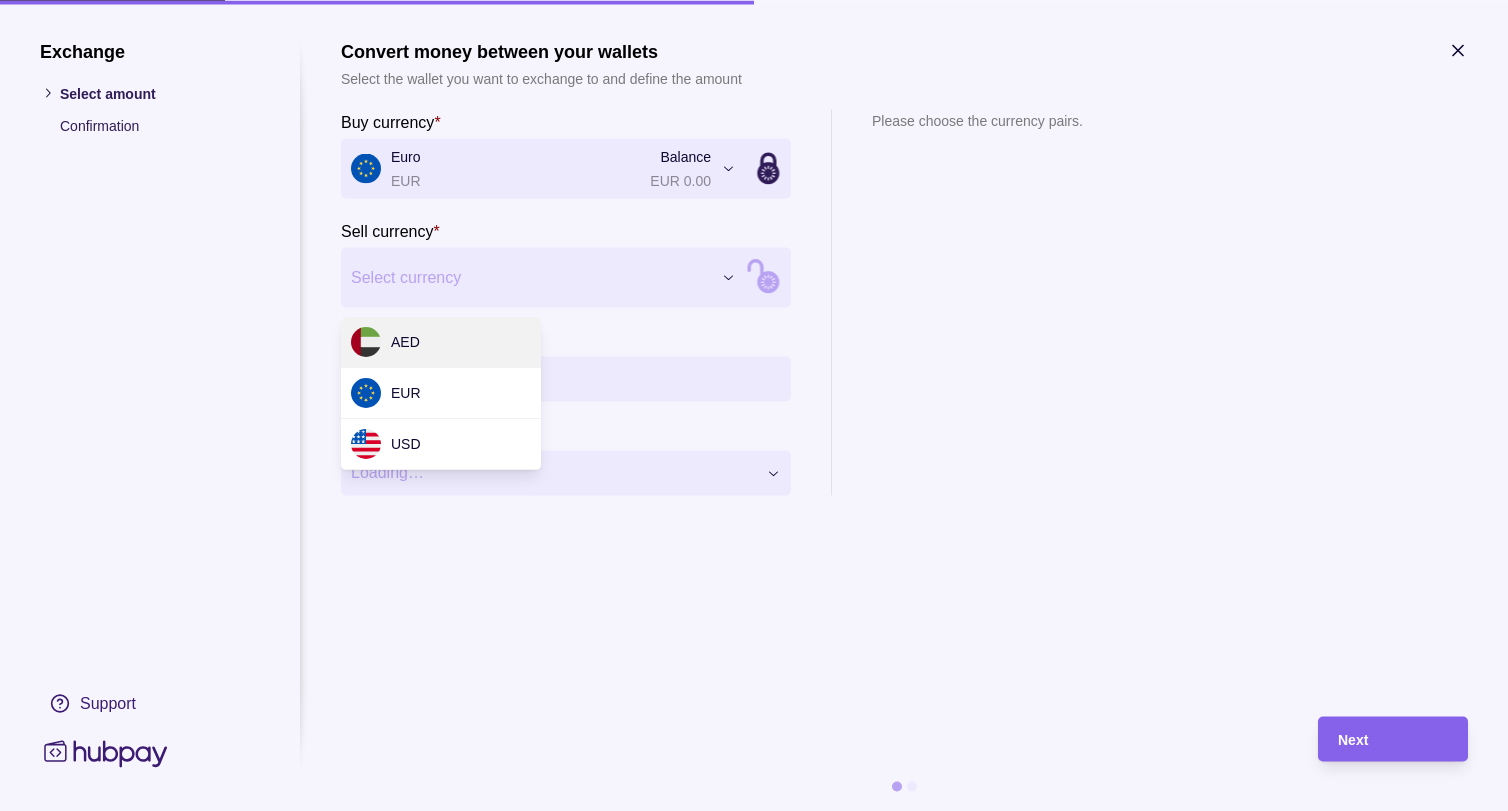 click on "Dashboard Trades Payments Collections Transactions Statements Support L Hello,  Lama Kutait Taba CREATIONS FURNITURE TRADING LLC Account Terms and conditions Privacy policy Sign out Trades Exchanges Forwards Create spot exchange Reference Rate Buy amount Sell amount Settlement due date Status [DATE] AF-JW4L-PXXX 1  EUR  =  4.33379   AED EUR 4,175.00 AED 18,093.57 [DATE] Success [DATE] AF-S17U-GYC6 1  EUR  =  4.26657   AED EUR 6,000.00 AED 25,599.42 [DATE] Success [DATE] AF-9FQ5-94HV 1  EUR  =  4.17963   AED EUR 10,000.00 AED 41,796.30 [DATE] Success [DATE] AF-NZZX-ZJS3 1  EUR  =  4.19696   AED EUR 345,462.00 AED 1,449,890.20 [DATE] Success Trades | Hubpay Exchange Select amount Confirmation Support Convert money between your wallets Select the wallet you want to exchange to and define the amount Buy currency  * Euro EUR Balance EUR 0.00 *** *** *** Sell currency  * Select currency *** *** *** Buy amount  * Settlement Loading… Please choose the currency pairs. Next" at bounding box center [754, 405] 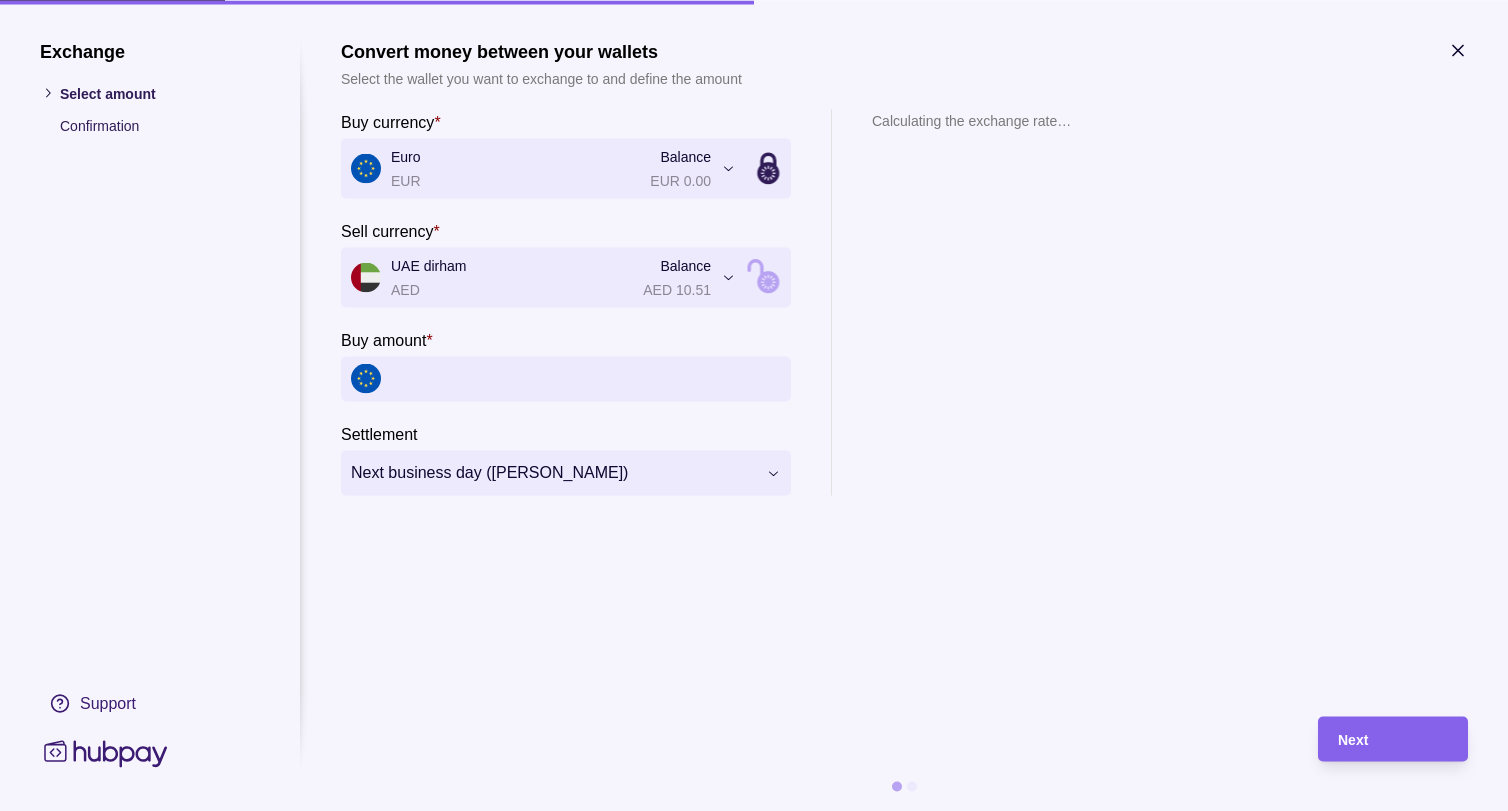 click on "Buy amount  *" at bounding box center (586, 378) 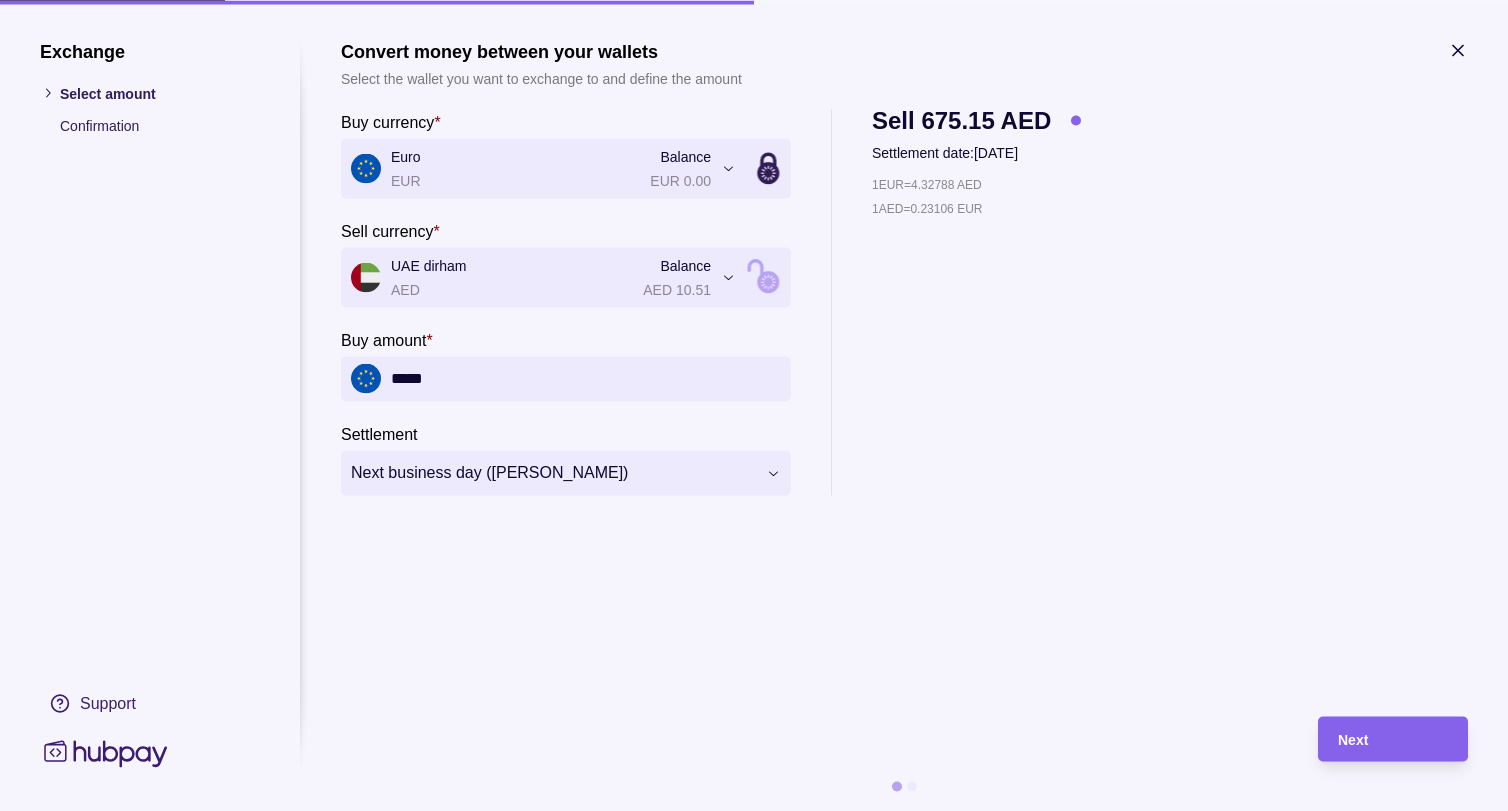 type on "******" 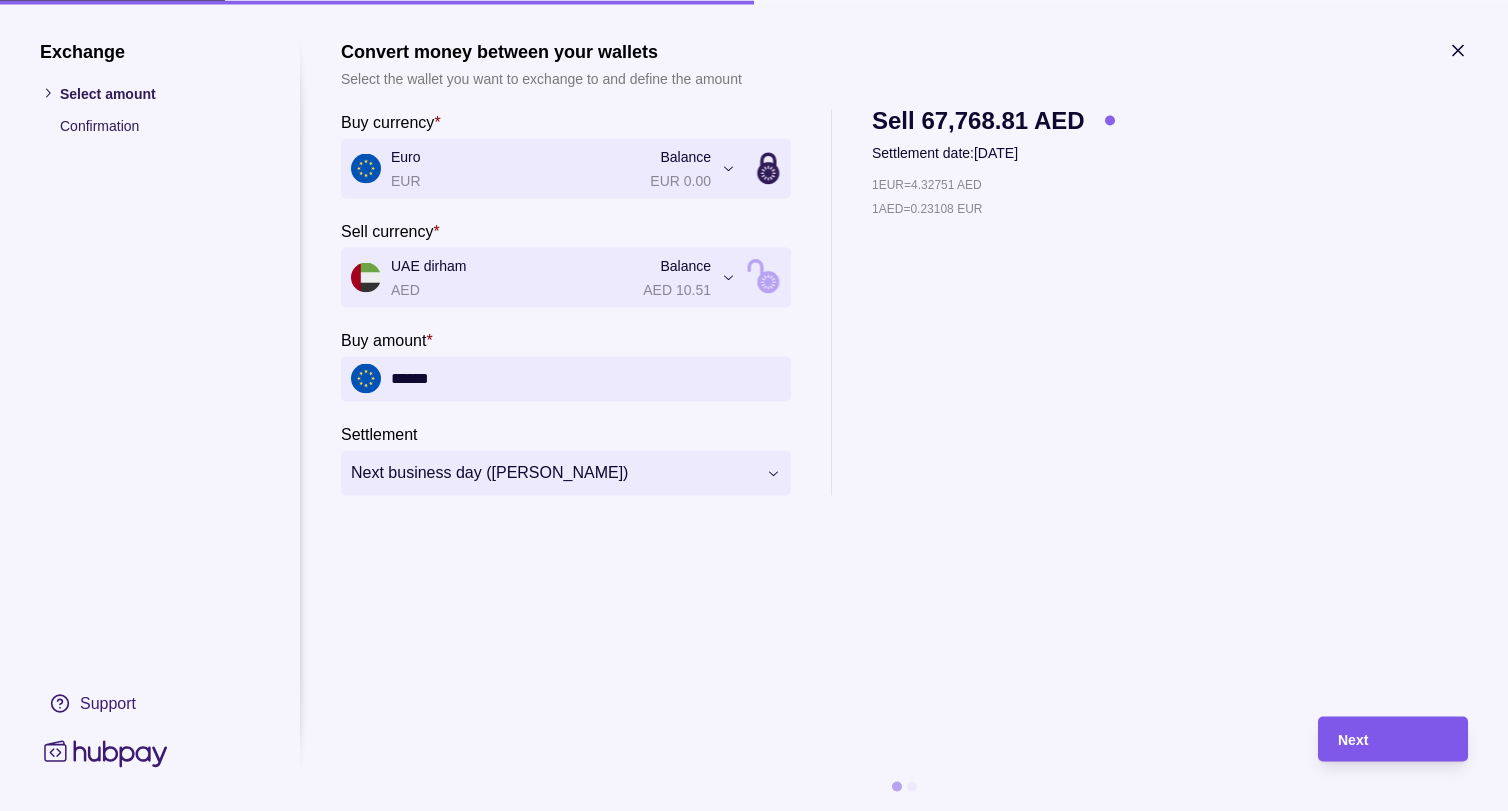 click on "Next" at bounding box center (1393, 739) 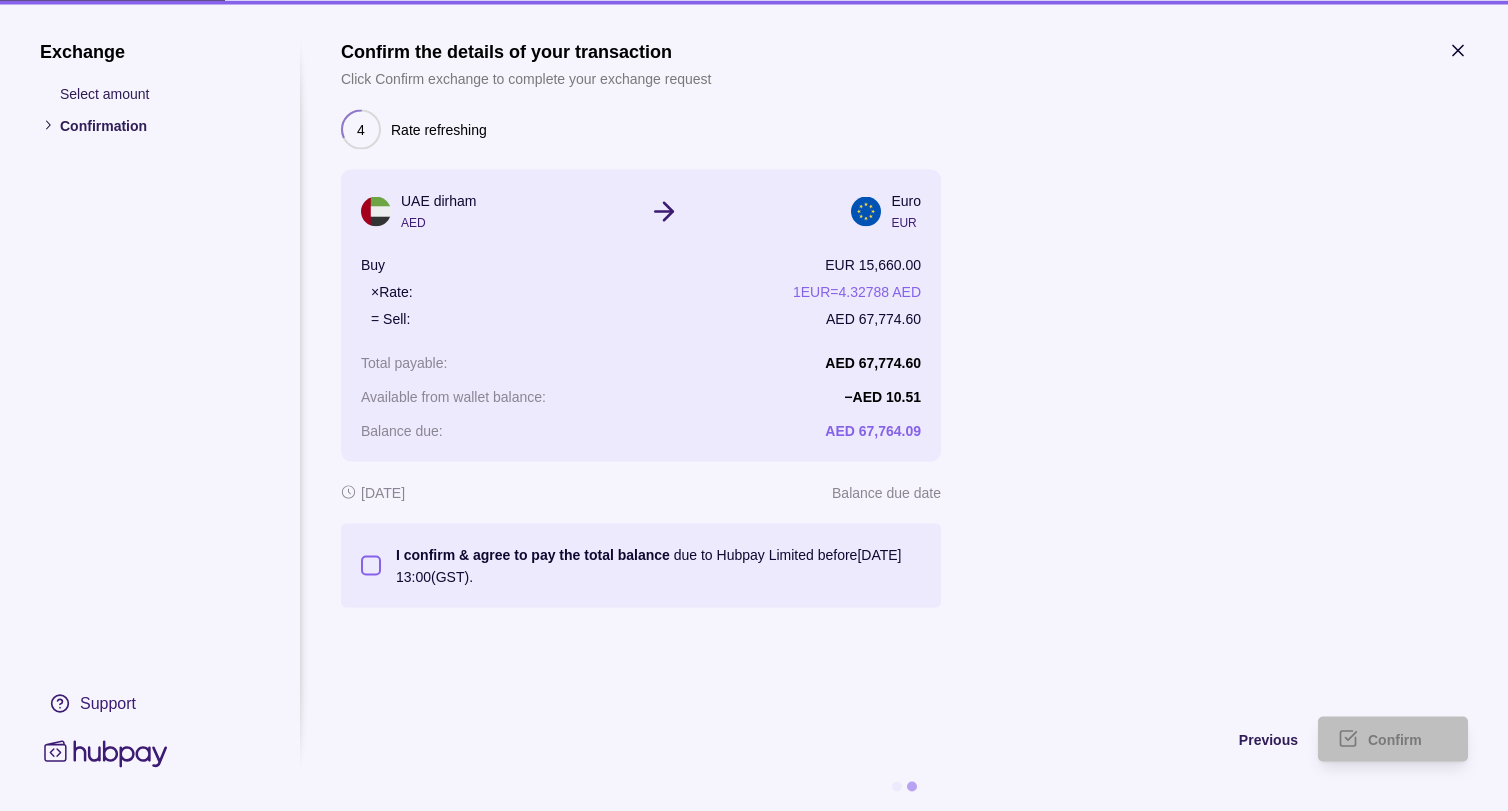 click on "I confirm & agree to pay the total balance   due to Hubpay Limited before  [DATE]   13:00  (GST)." at bounding box center (371, 565) 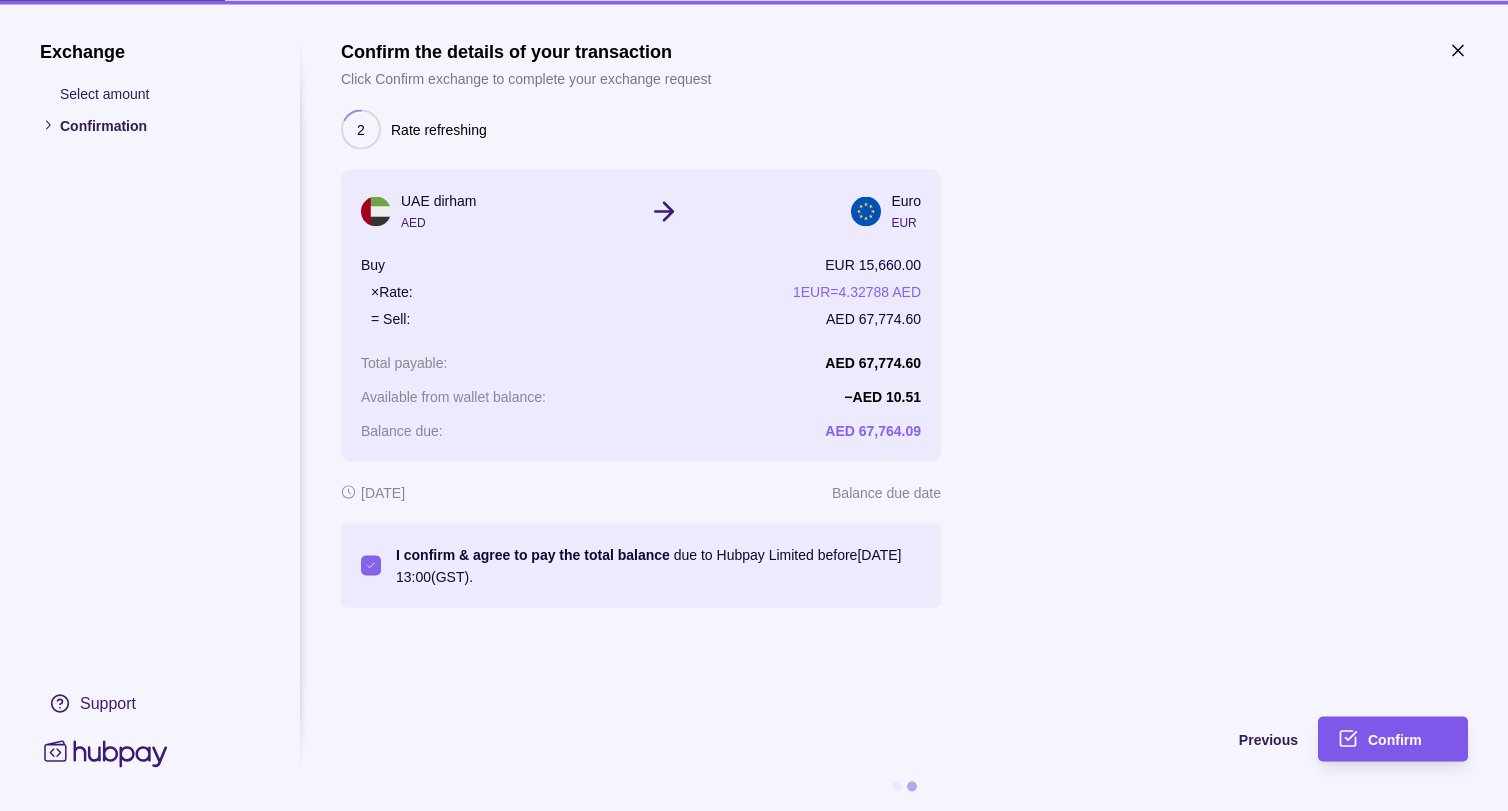 click on "Confirm" at bounding box center [1408, 739] 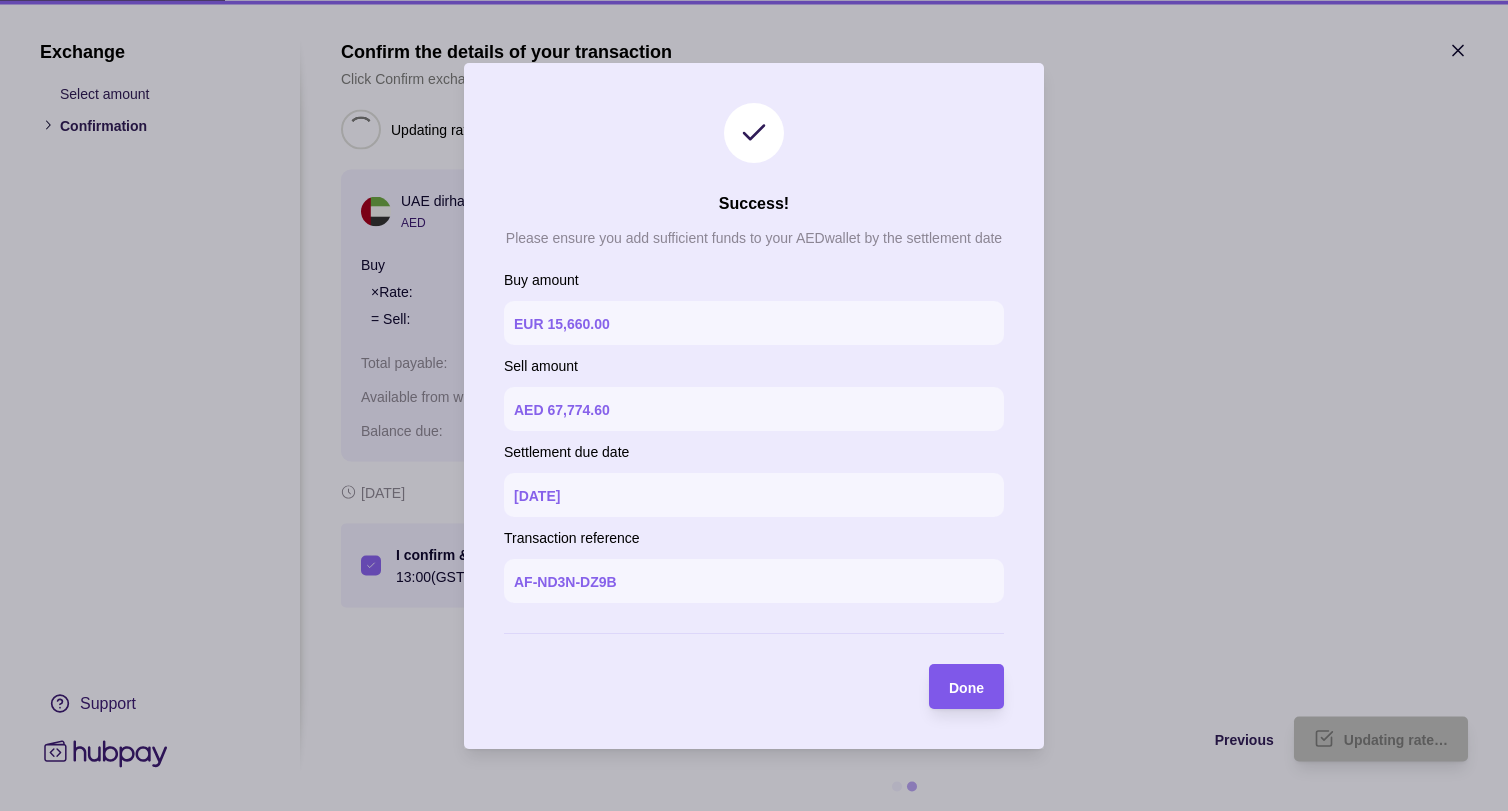 click on "Done" at bounding box center [966, 687] 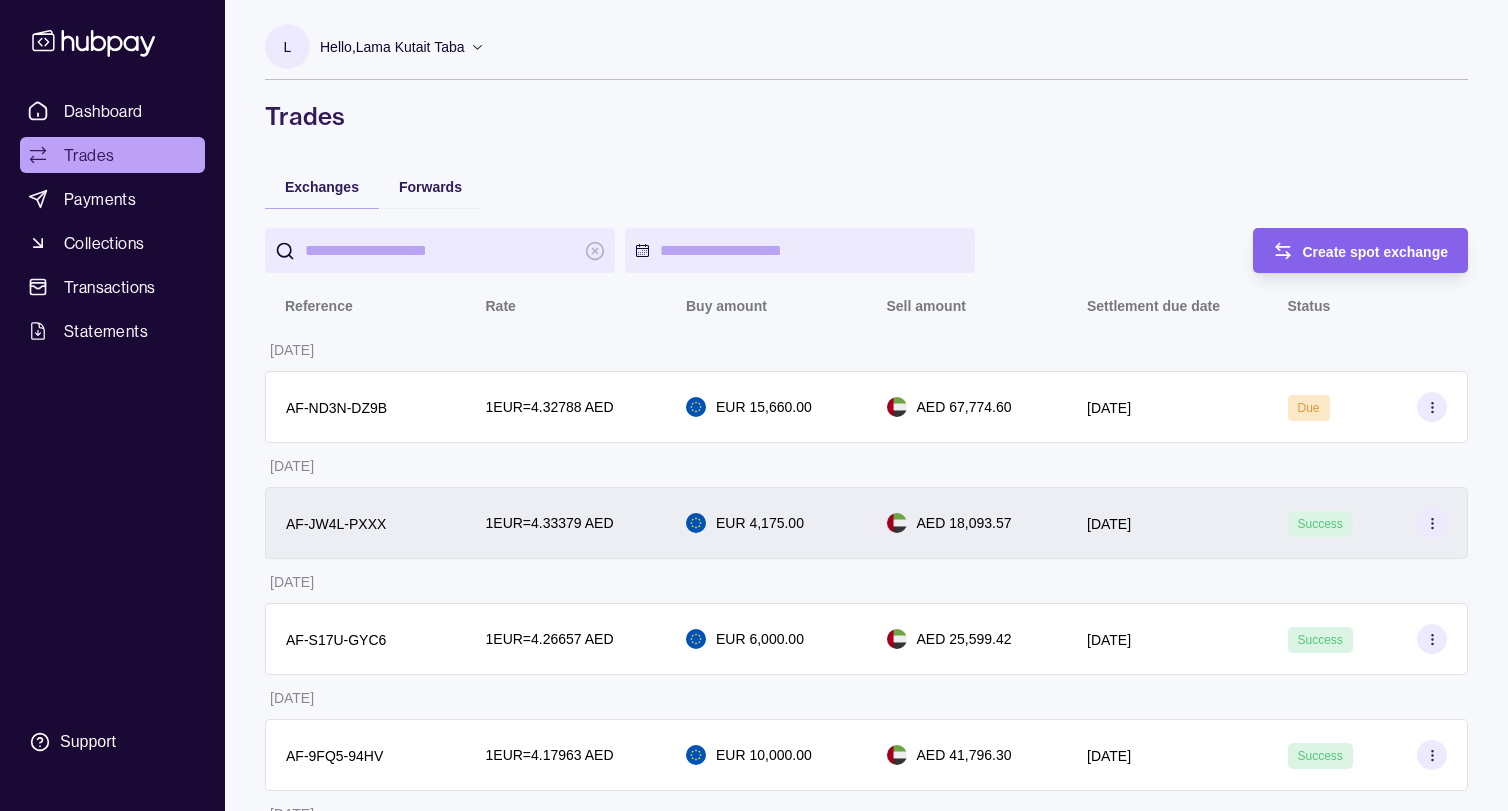 click 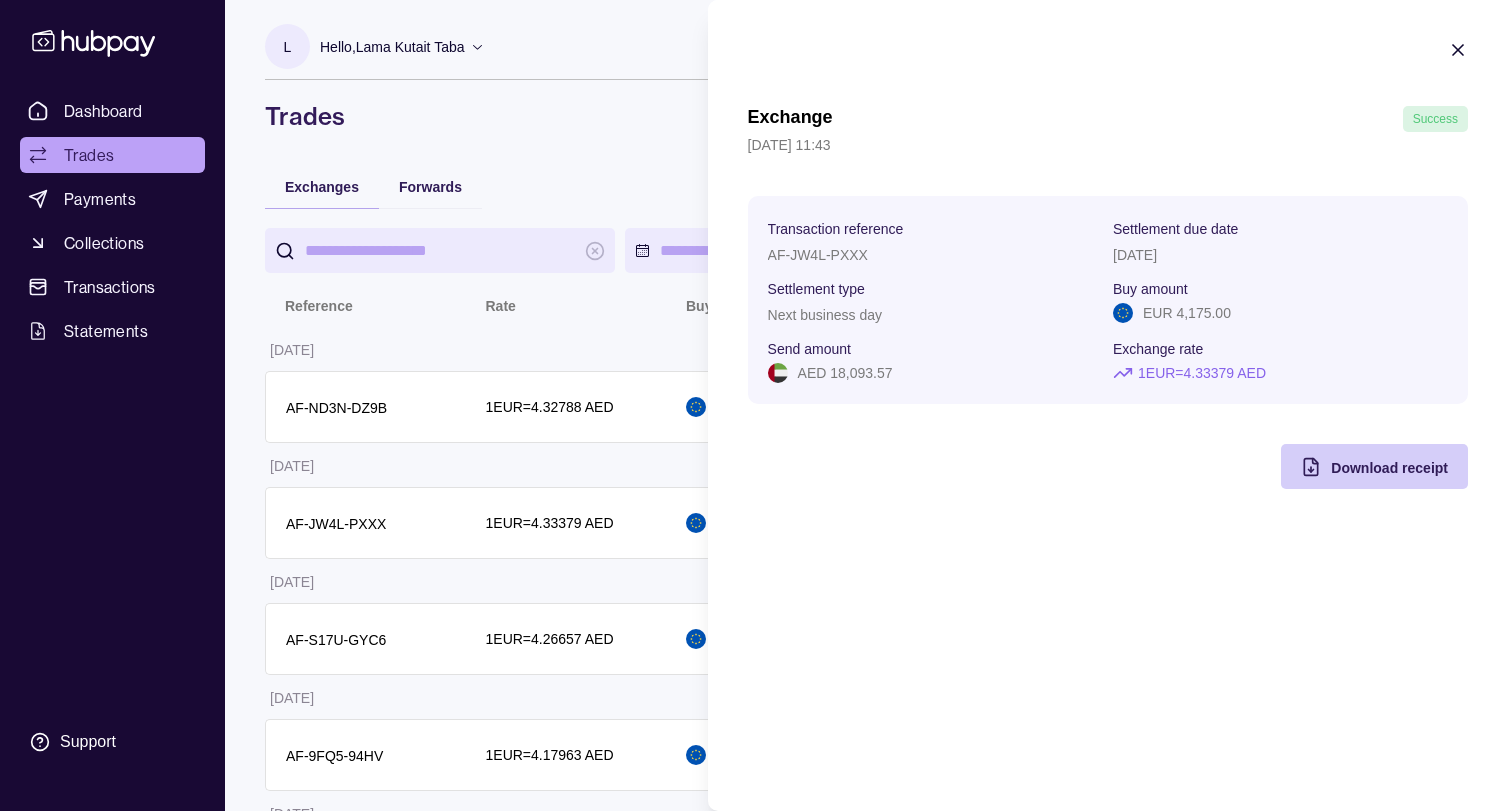 click on "Download receipt" at bounding box center (1389, 468) 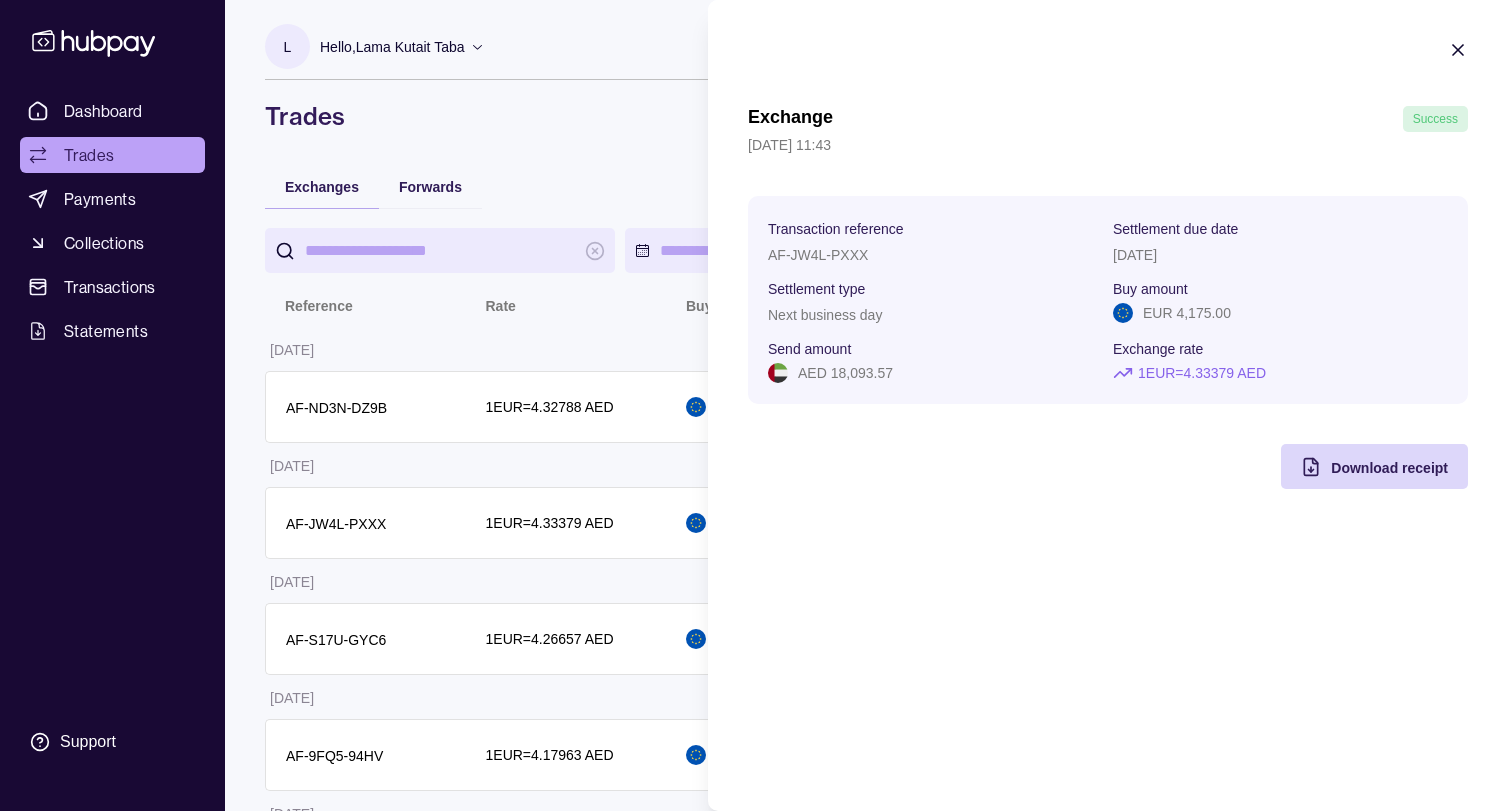 click 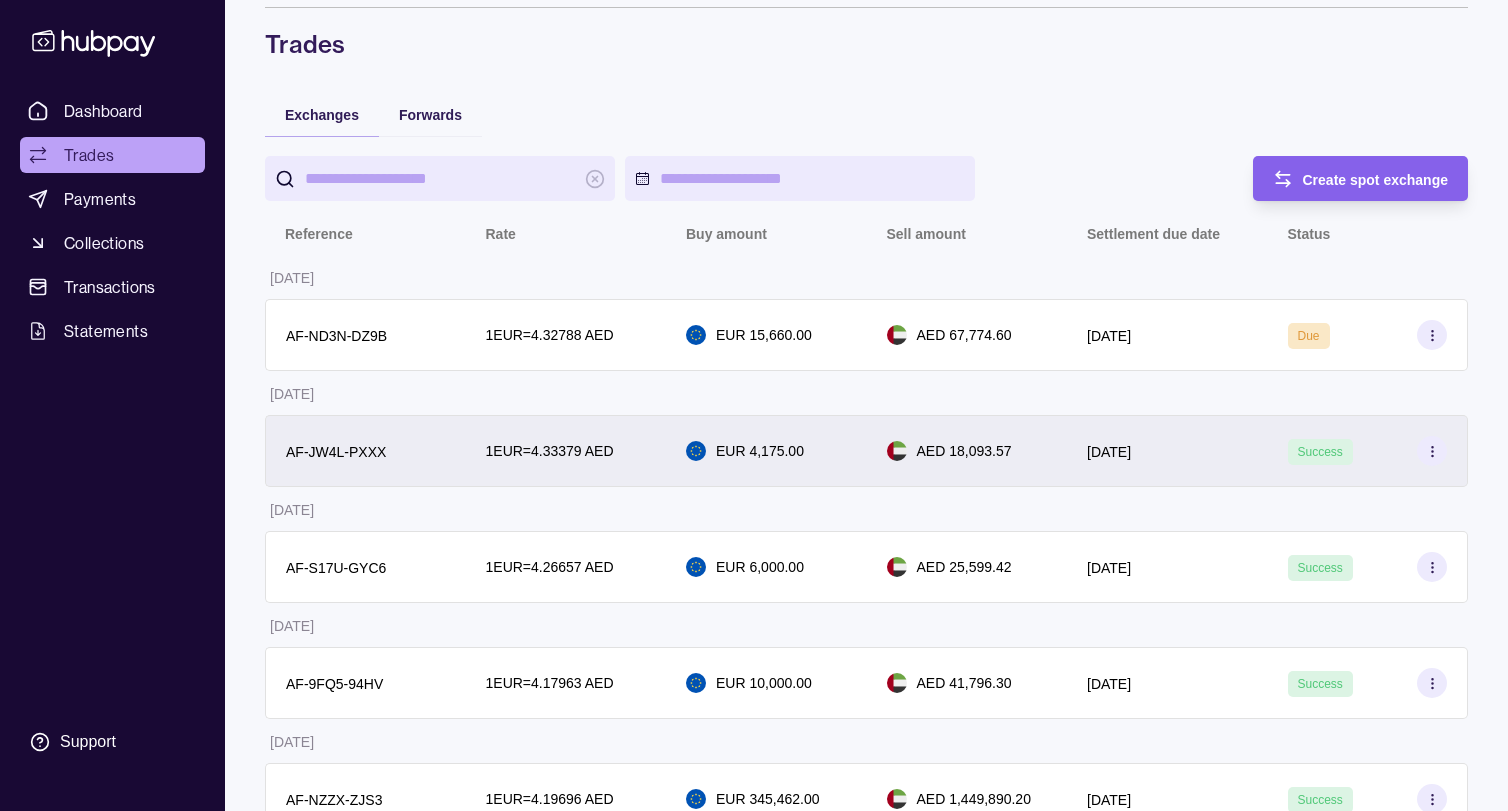 scroll, scrollTop: 80, scrollLeft: 0, axis: vertical 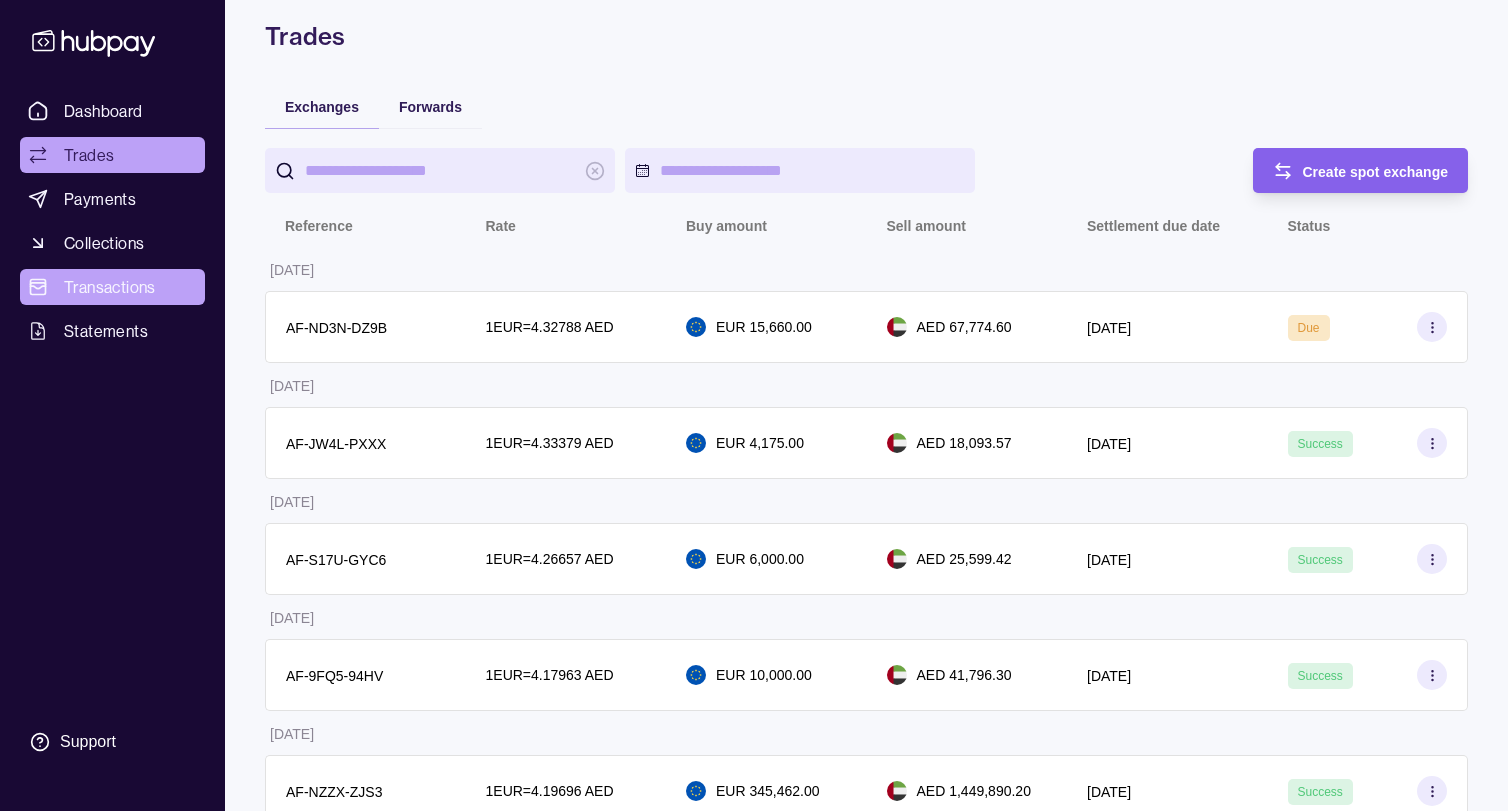 click on "Transactions" at bounding box center (110, 287) 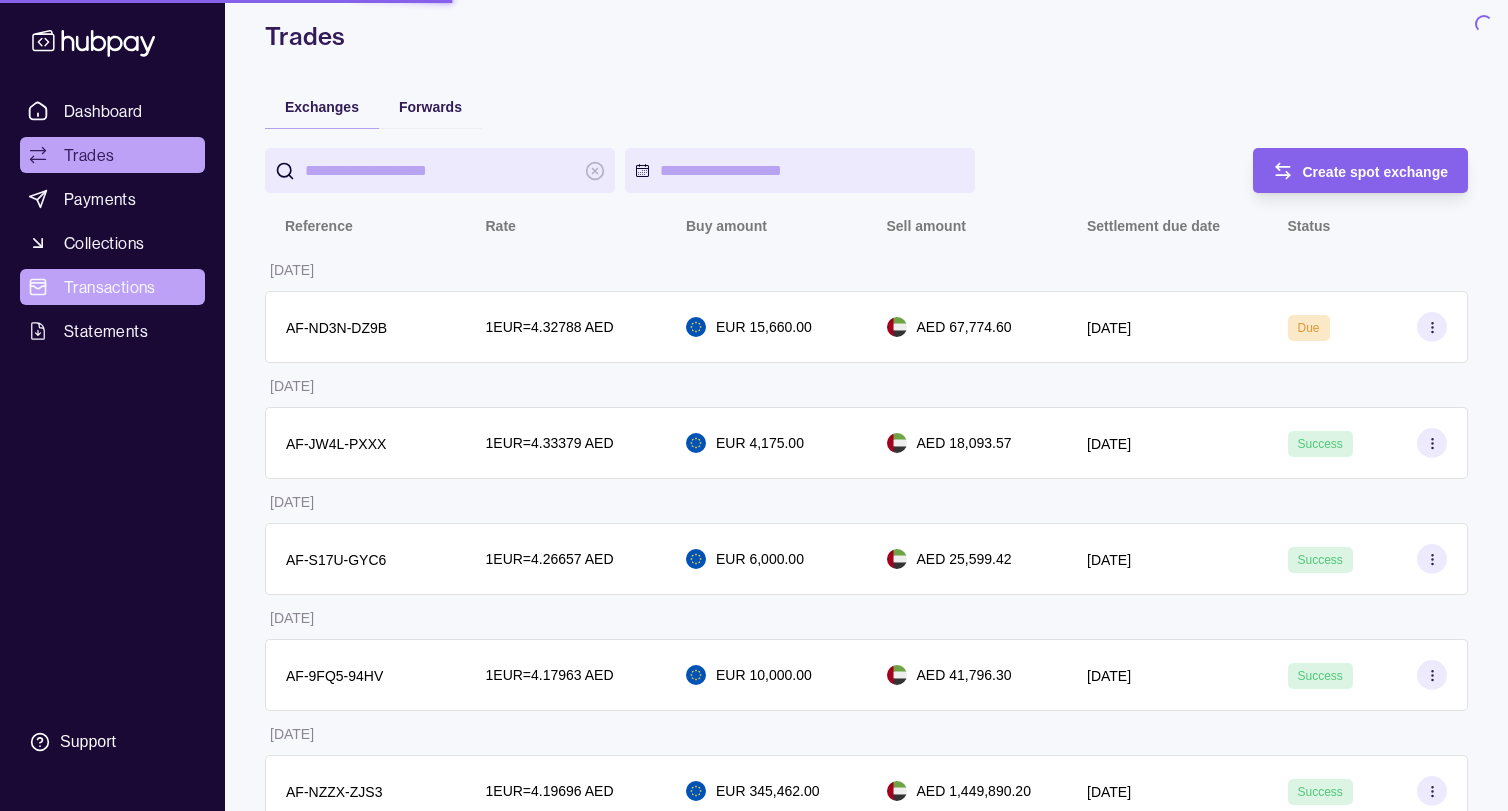 scroll, scrollTop: 0, scrollLeft: 0, axis: both 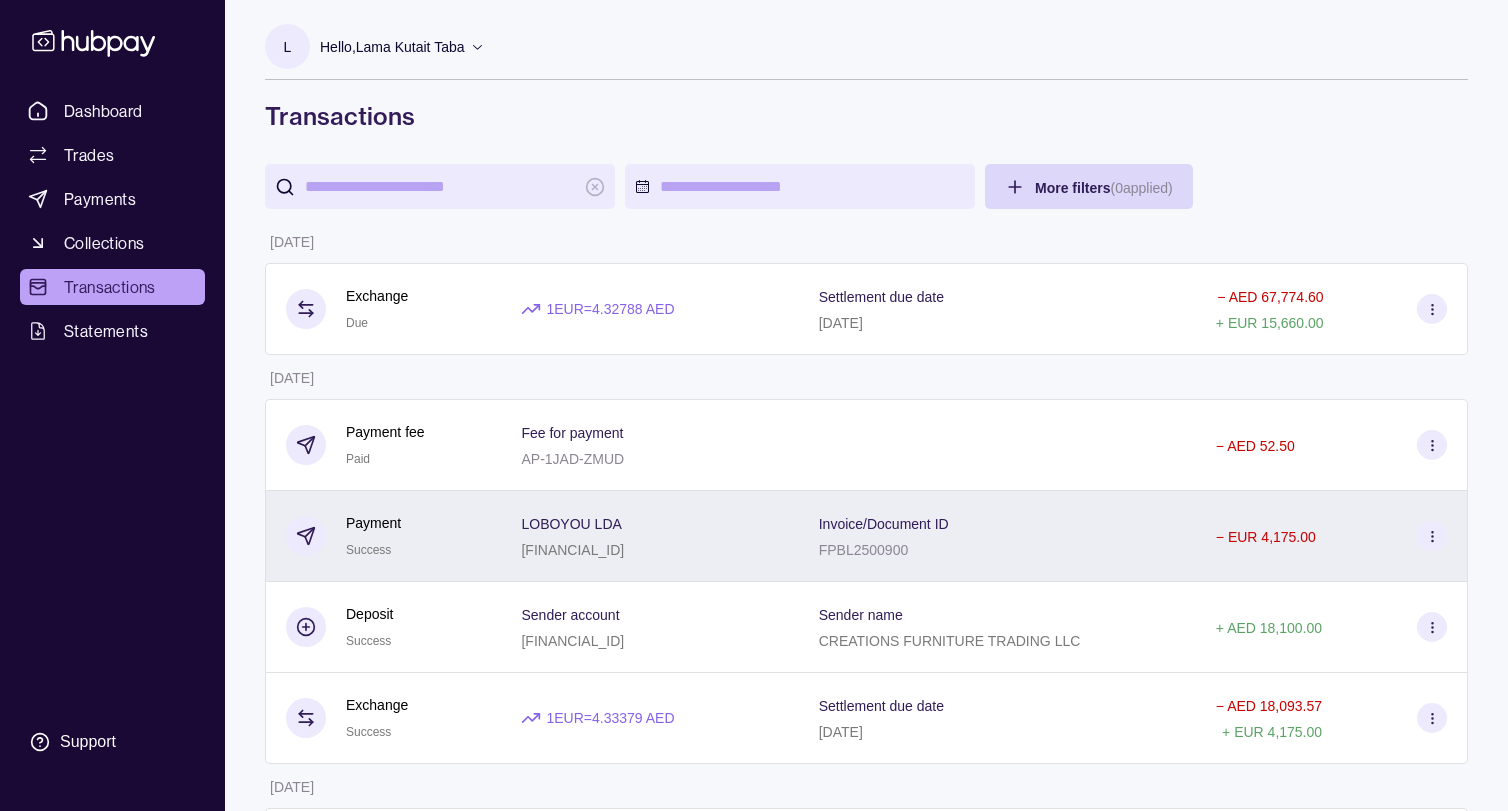 click on "Invoice/Document ID FPBL2500900" at bounding box center [997, 536] 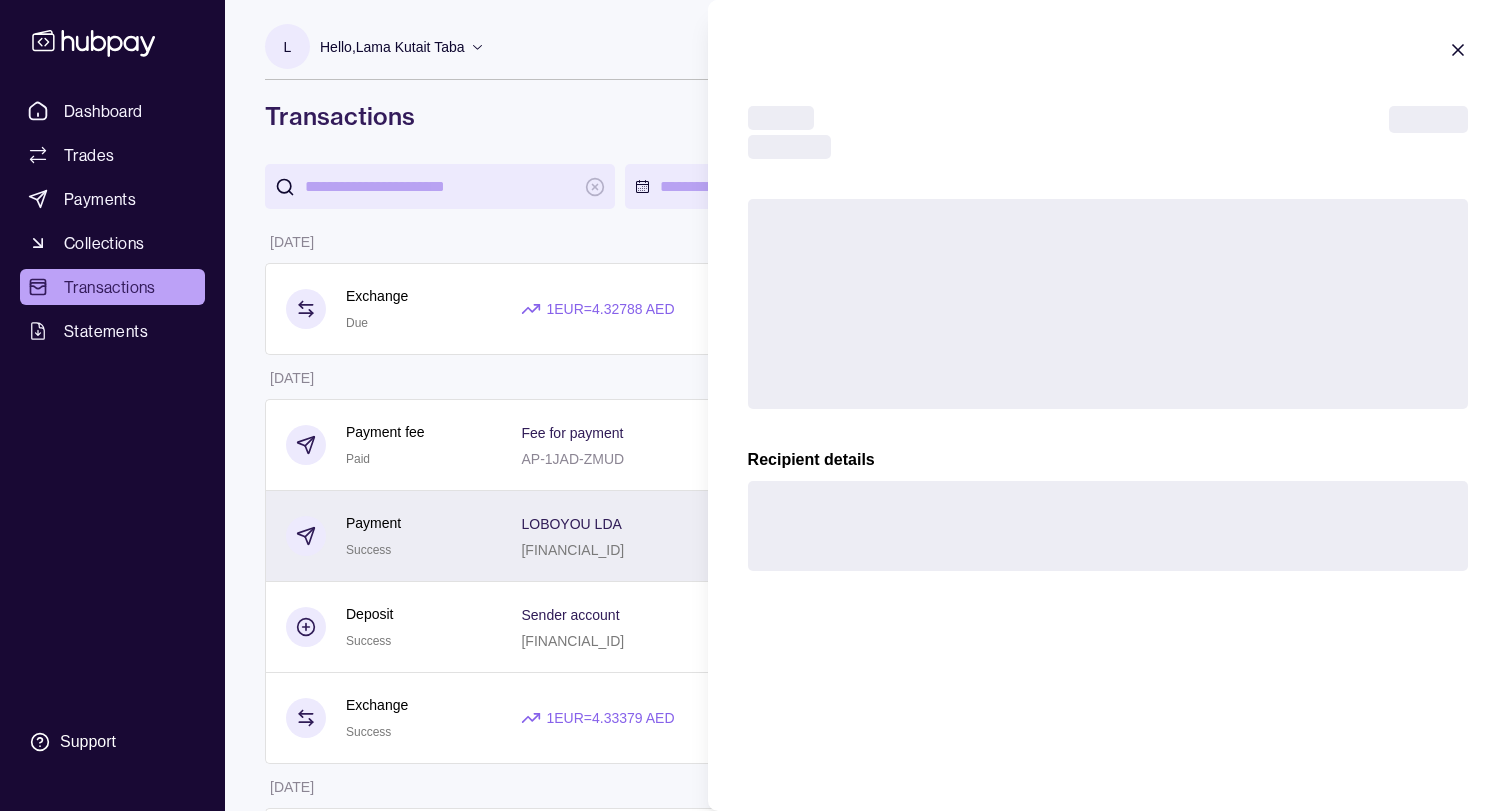 click on "Dashboard Trades Payments Collections Transactions Statements Support L Hello,  [PERSON_NAME] Taba CREATIONS FURNITURE TRADING LLC Account Terms and conditions Privacy policy Sign out Transactions More filters  ( 0  applied) Details Amount [DATE] Exchange Due 1  EUR  =  4.32788   AED Settlement due date [DATE] −   AED 67,774.60 +   EUR 15,660.00 [DATE] Payment fee Paid Fee for payment AP-1JAD-ZMUD −   AED 52.50 Payment Success LOBOYOU LDA [FINANCIAL_ID] Invoice/Document ID FPBL2500900 −   EUR 4,175.00 Deposit Success Sender account [FINANCIAL_ID] Sender name CREATIONS FURNITURE TRADING LLC +   AED 18,100.00 Exchange Success 1  EUR  =  4.33379   AED Settlement due date [DATE] −   AED 18,093.57 +   EUR 4,175.00 [DATE] Payment fee Paid Fee for payment AP-RBGY-TZTU −   AED 52.50 Payment Success LOBOYOU LDA [FINANCIAL_ID] Invoice/Document ID 2025G/265 −   EUR 6,000.00 [DATE] Deposit Success Sender account [FINANCIAL_ID] Sender name +" at bounding box center [754, 1060] 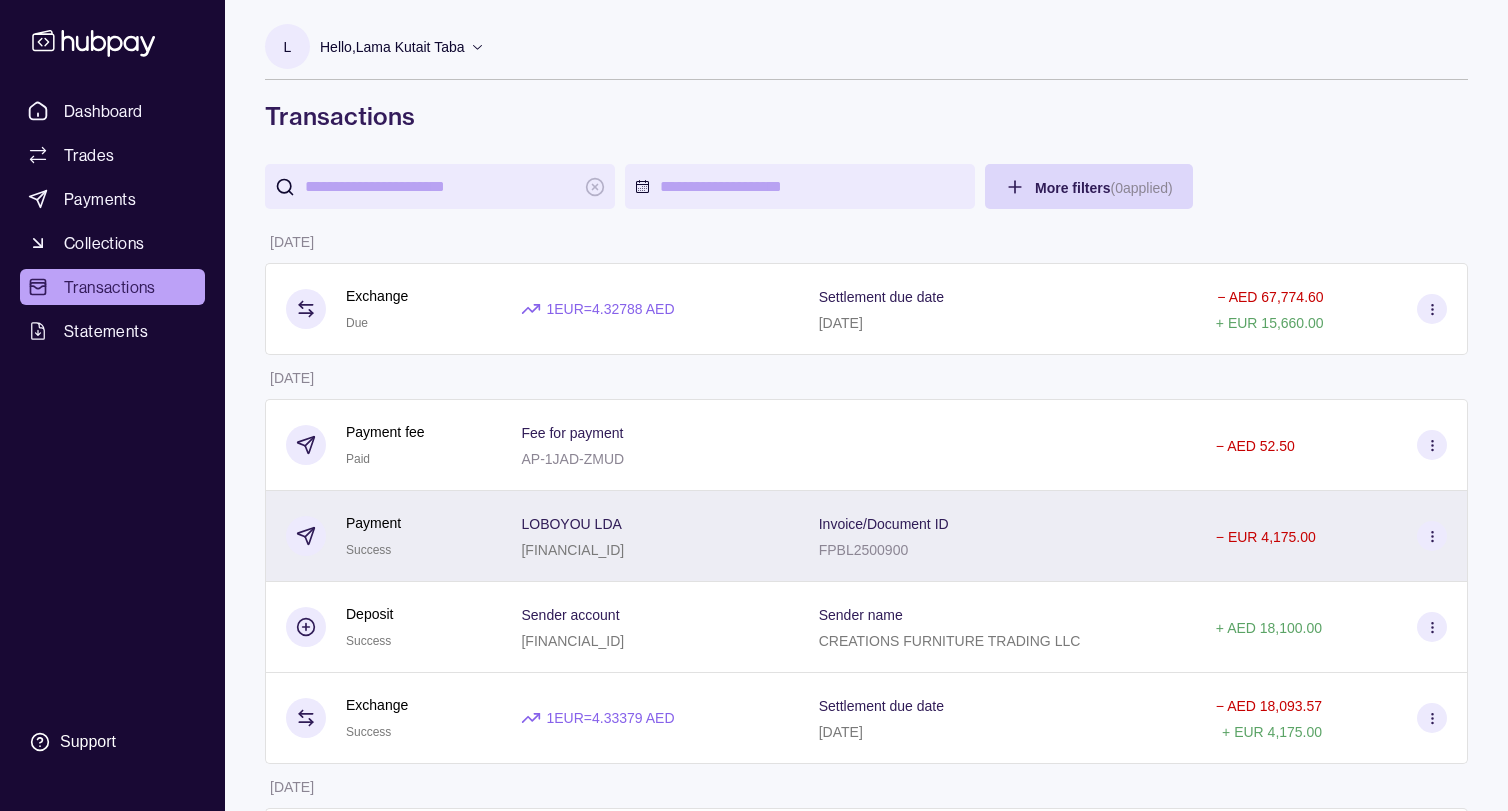 click 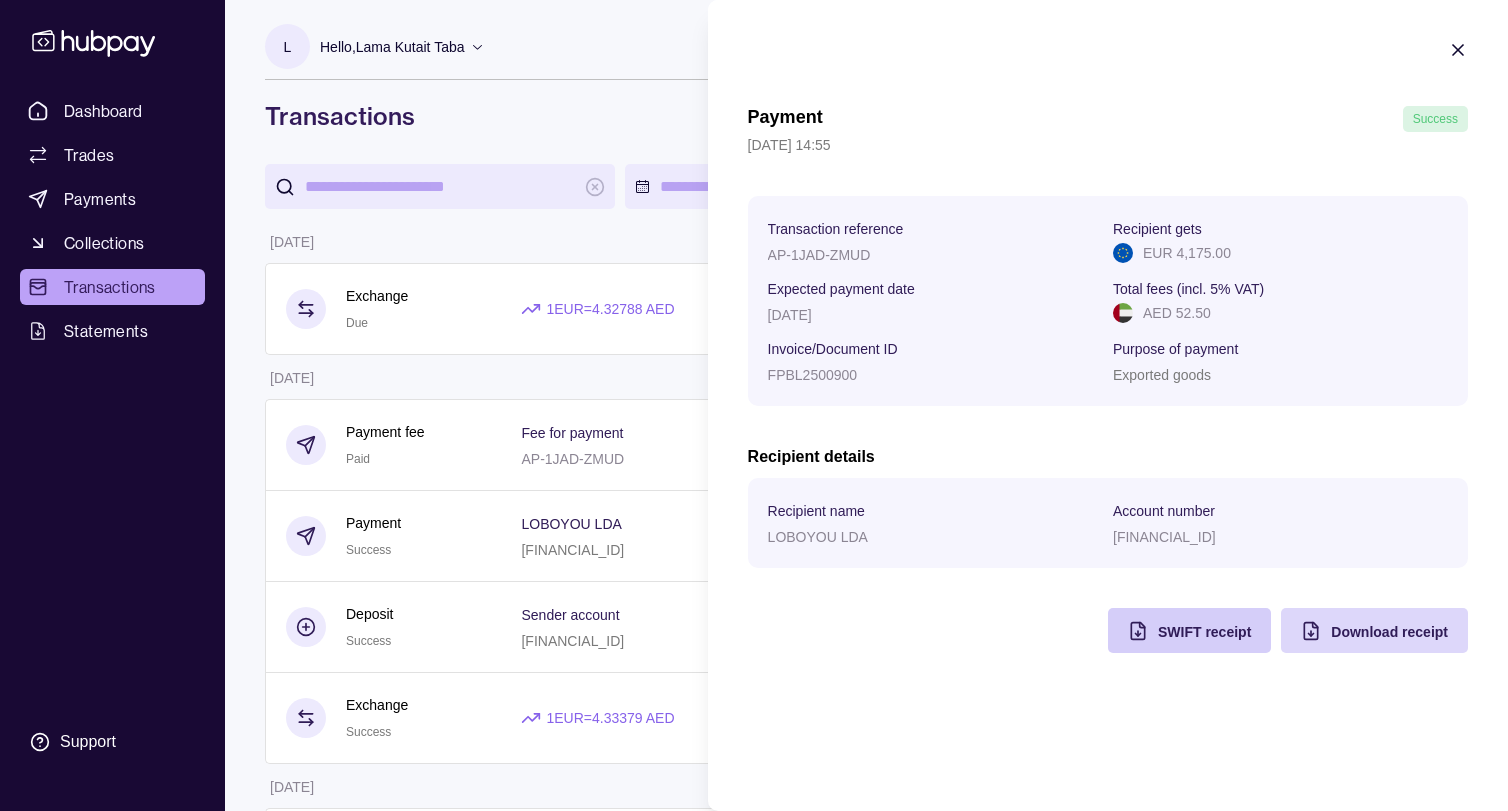 click on "SWIFT receipt" at bounding box center [1204, 631] 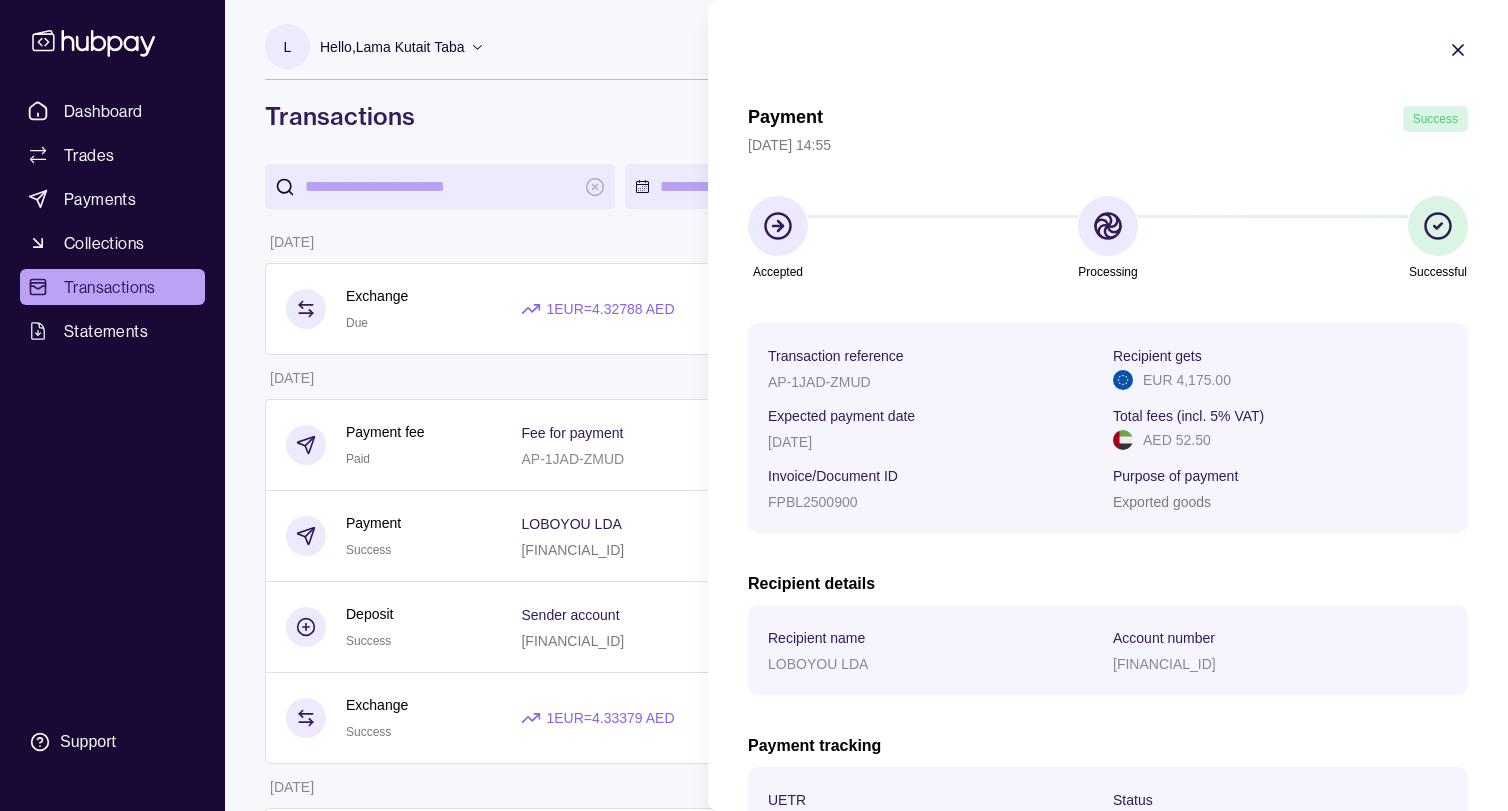 click 